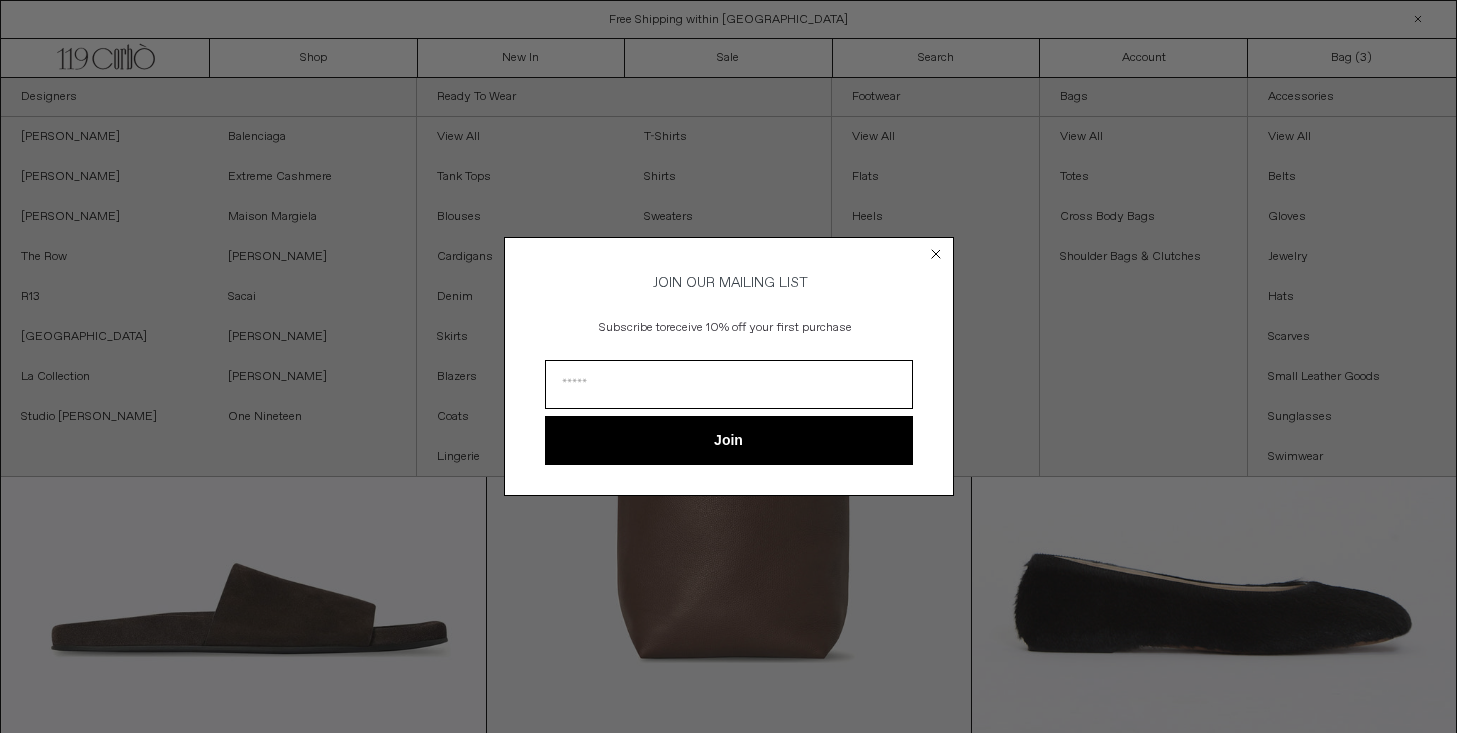 scroll, scrollTop: 0, scrollLeft: 0, axis: both 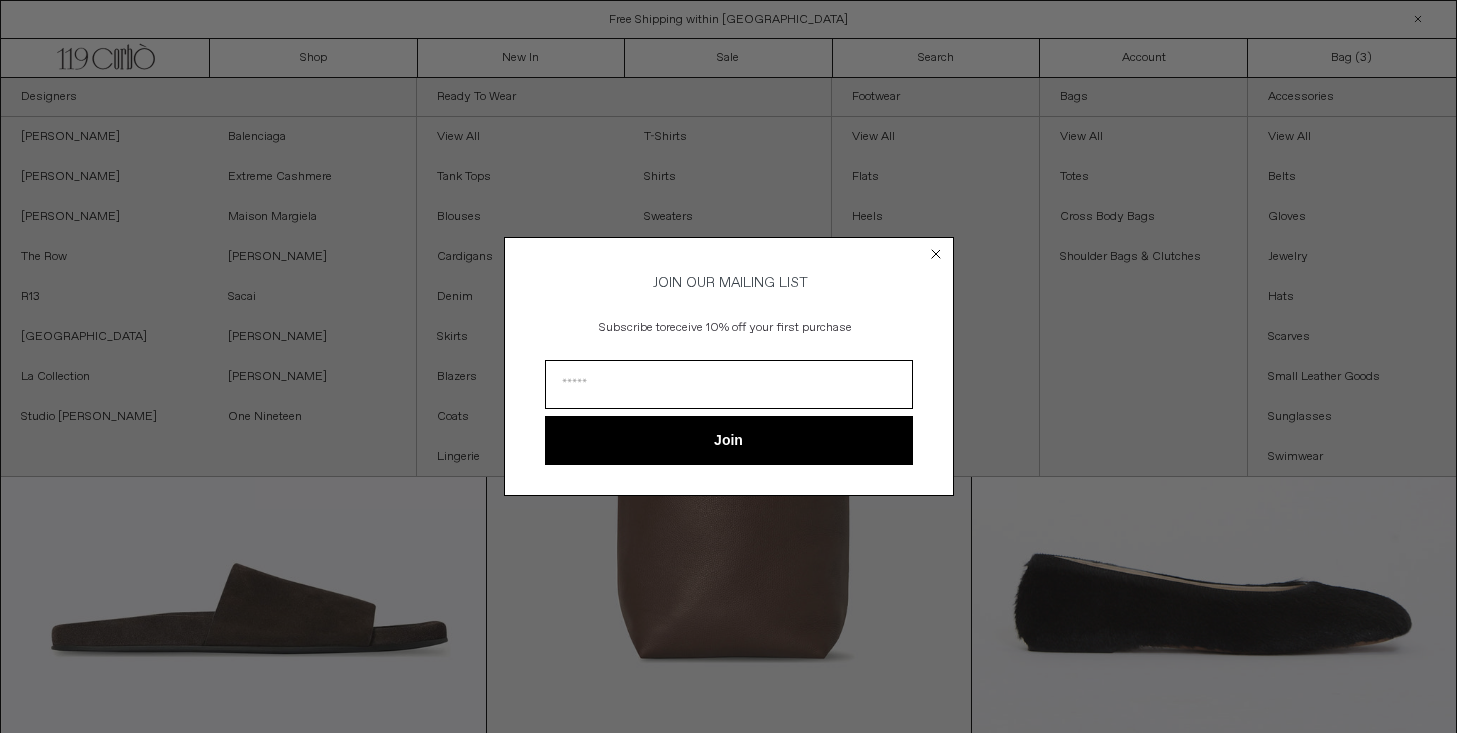 click 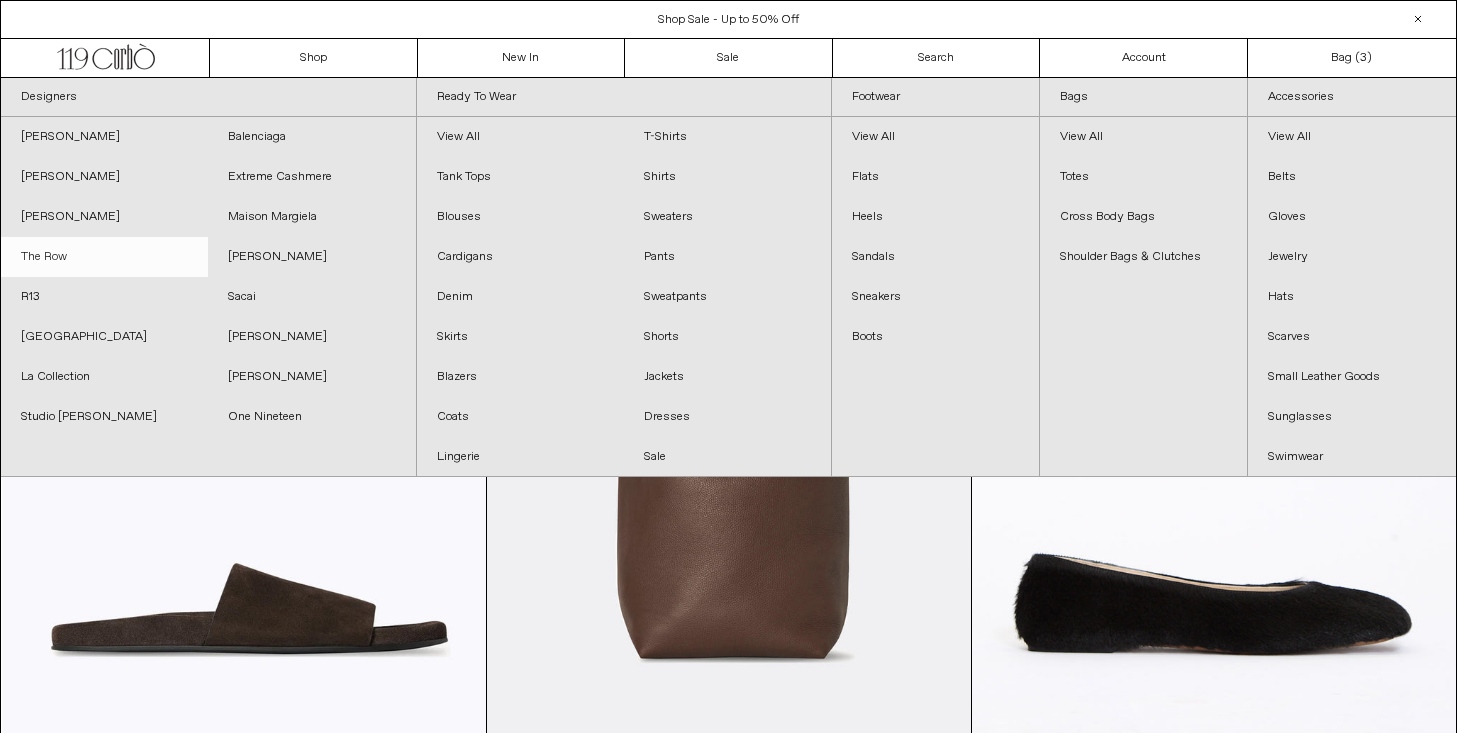 click on "The Row" at bounding box center [104, 257] 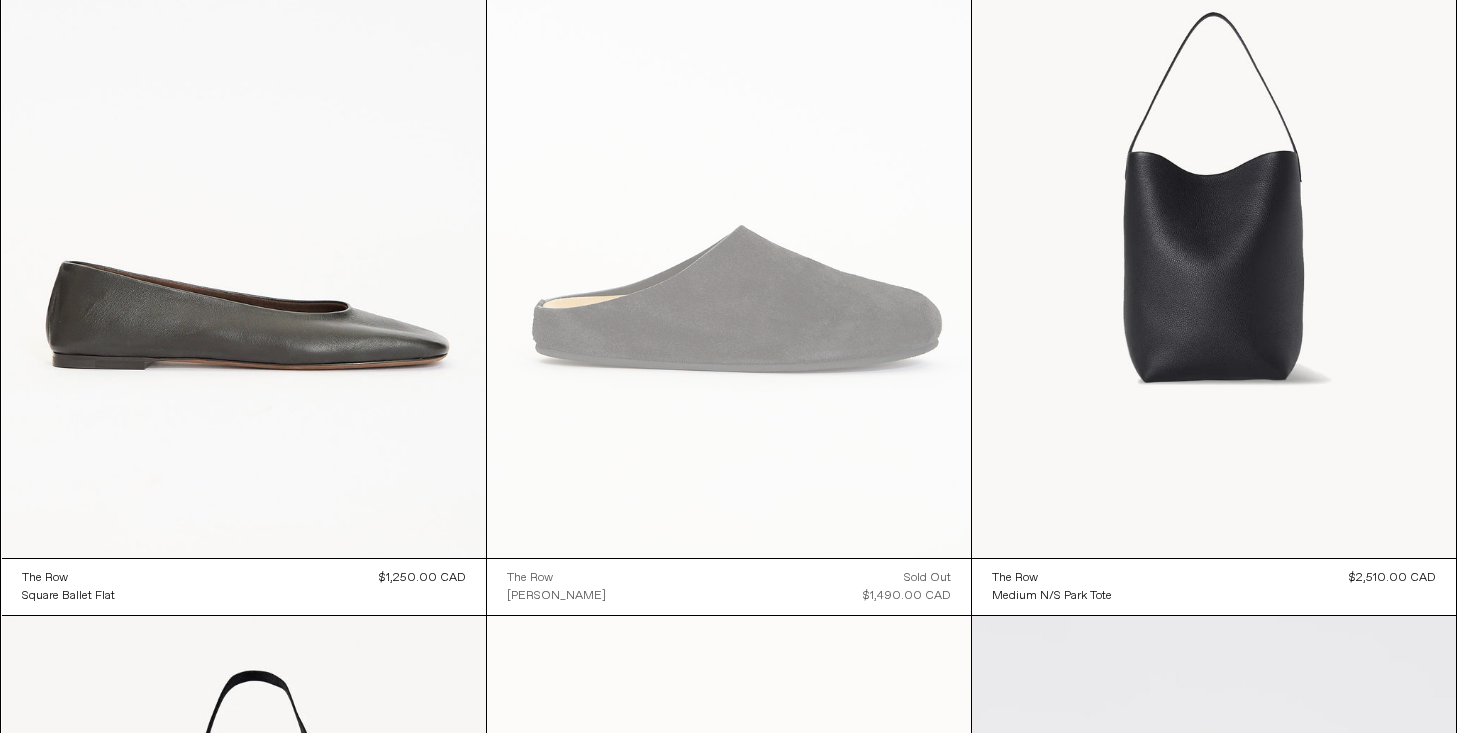 scroll, scrollTop: 18317, scrollLeft: 0, axis: vertical 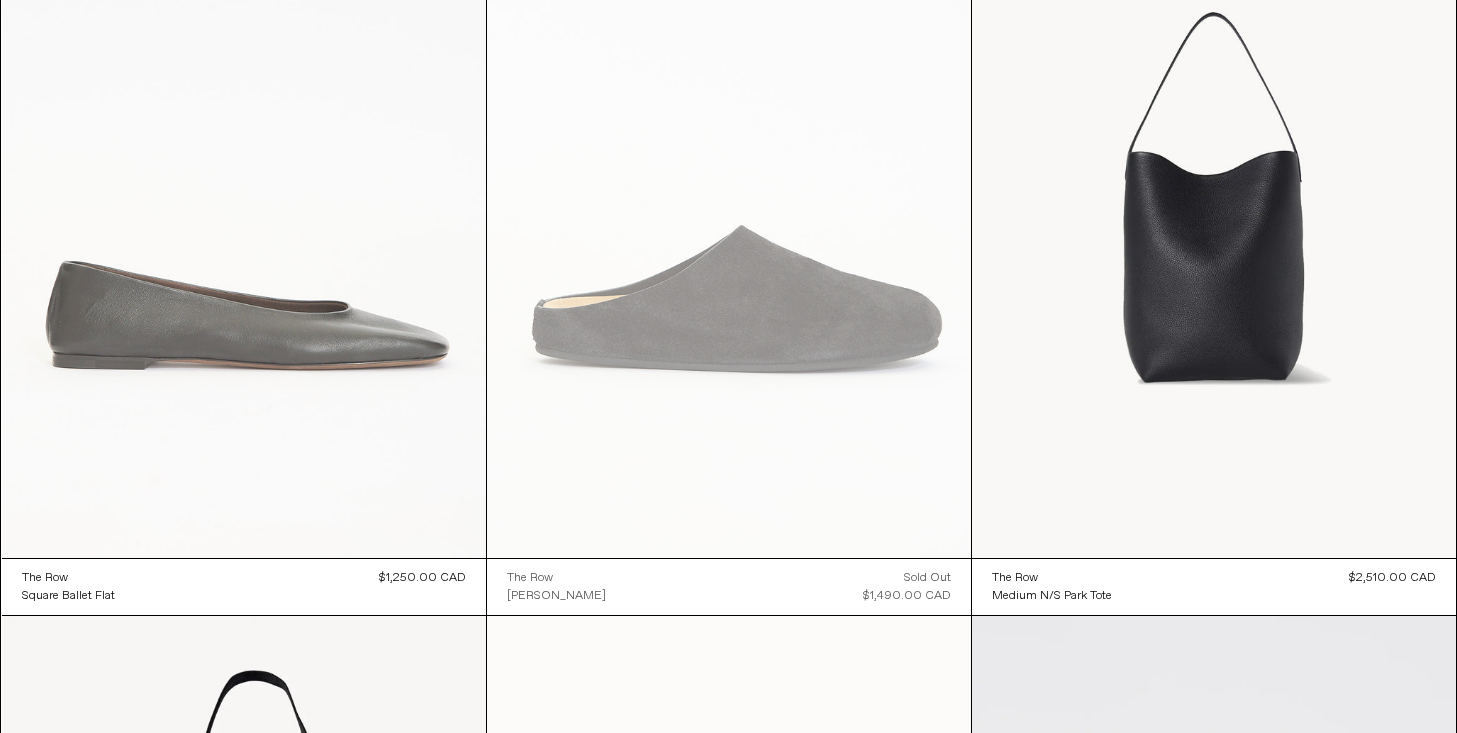 click at bounding box center (244, 195) 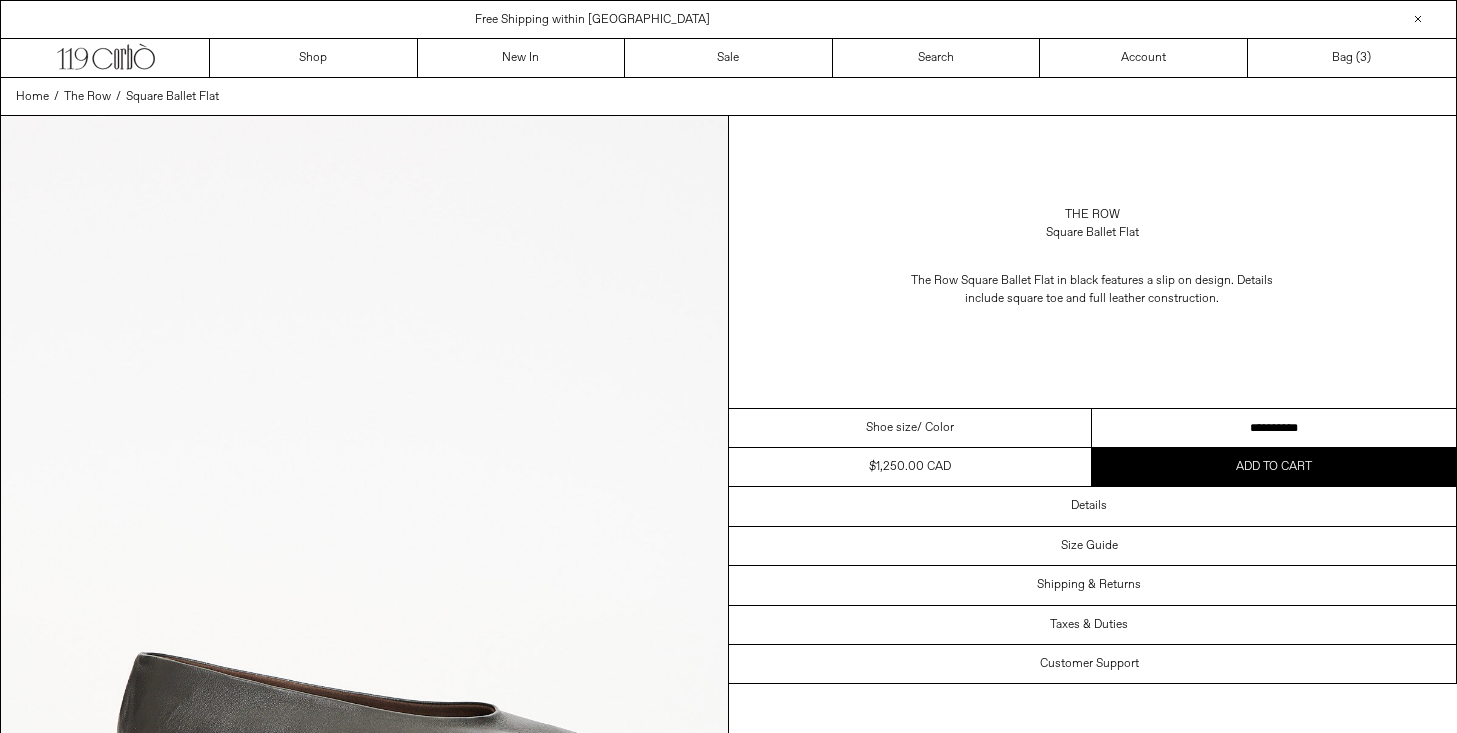 scroll, scrollTop: 0, scrollLeft: 0, axis: both 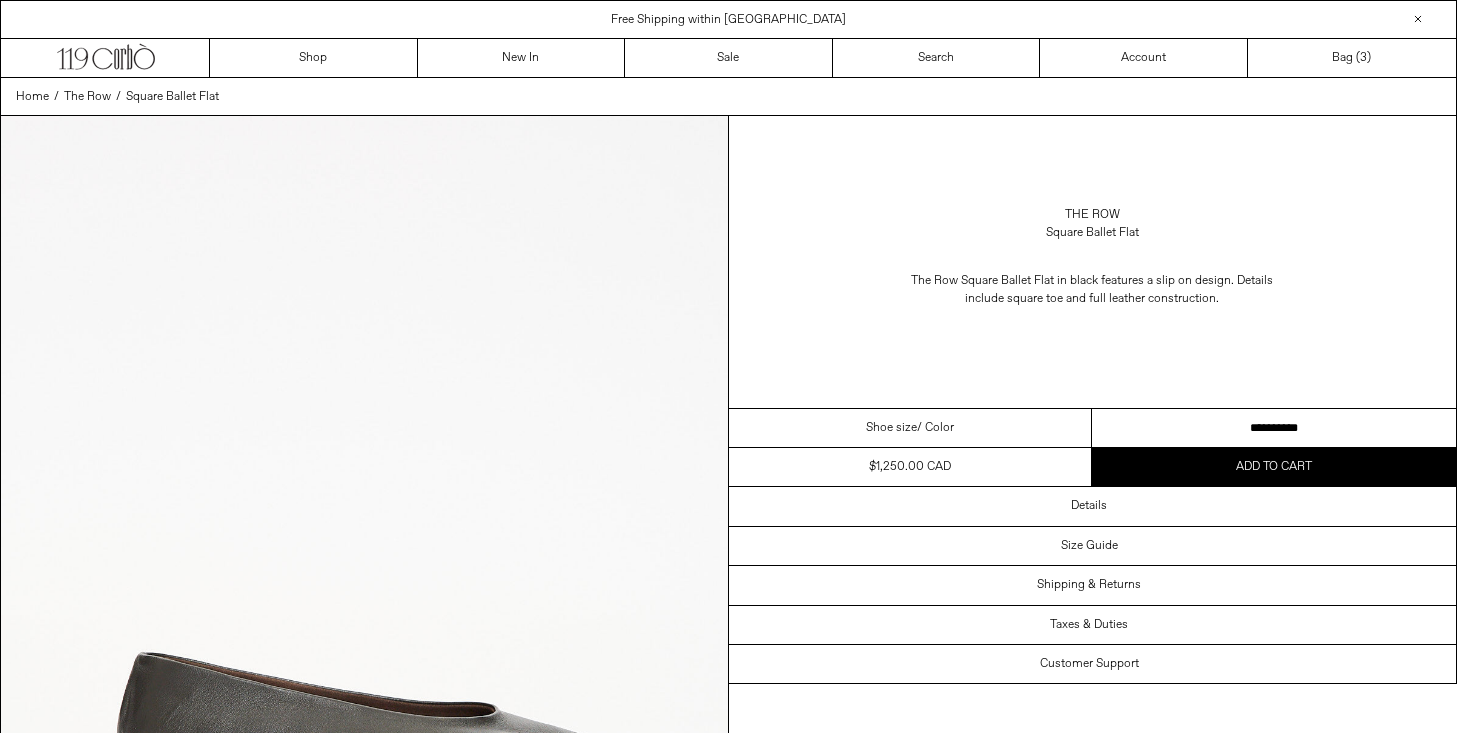 click on "**********" at bounding box center (1274, 428) 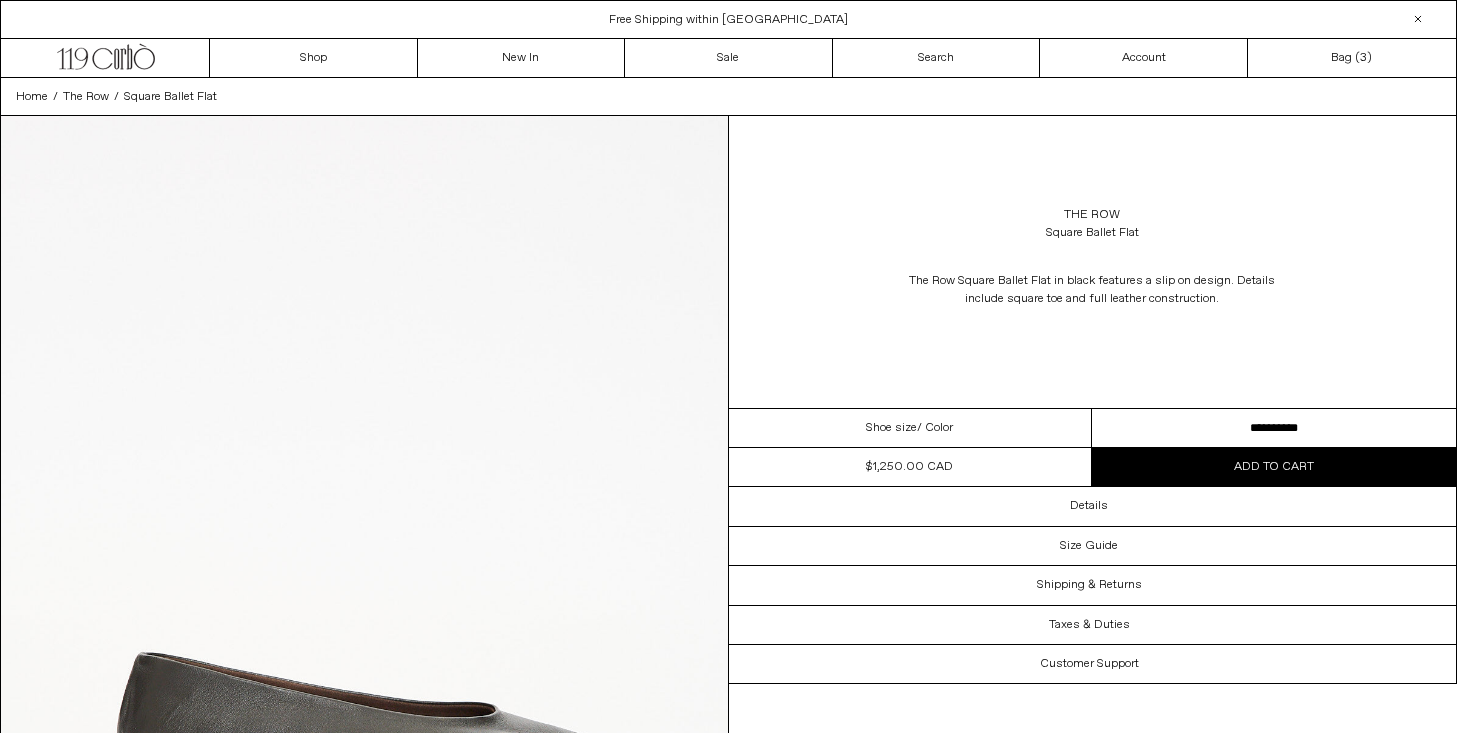 scroll, scrollTop: 0, scrollLeft: 0, axis: both 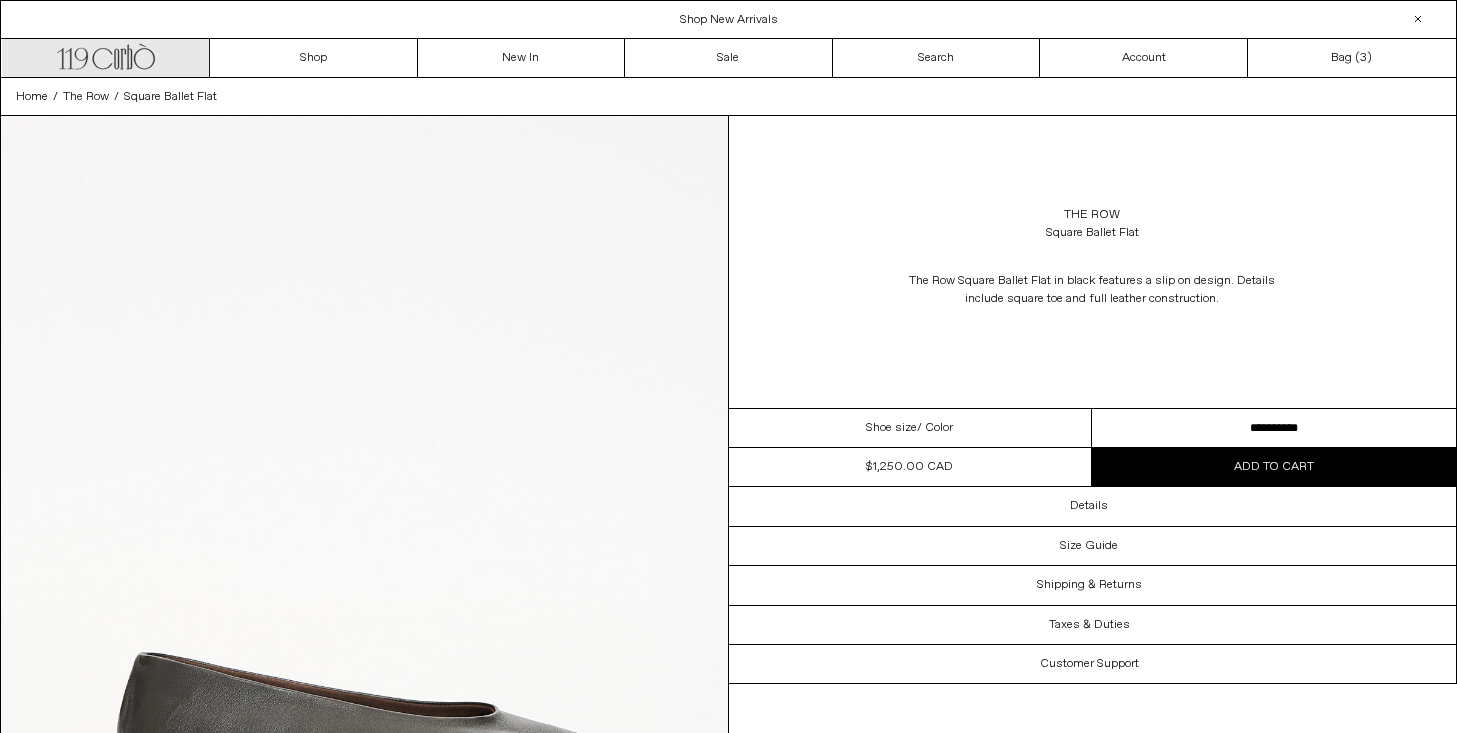 click on ".cls-1,
.cls-2 {
fill: #231f20;
stroke: #231f20;
stroke-miterlimit: 10;
stroke-width: 5px;
}
.cls-1 {
fill-rule: evenodd;
}
Asset 1" 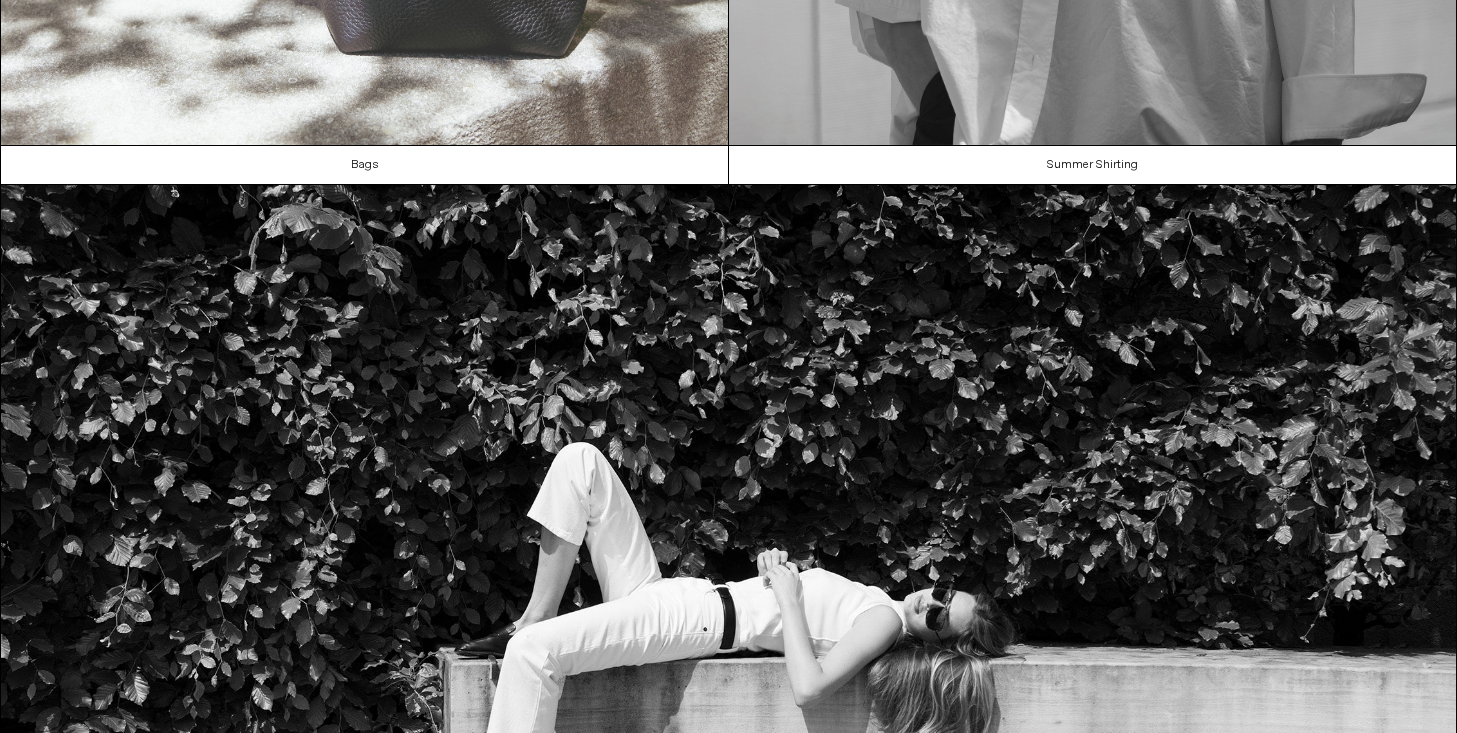 scroll, scrollTop: 416, scrollLeft: 0, axis: vertical 